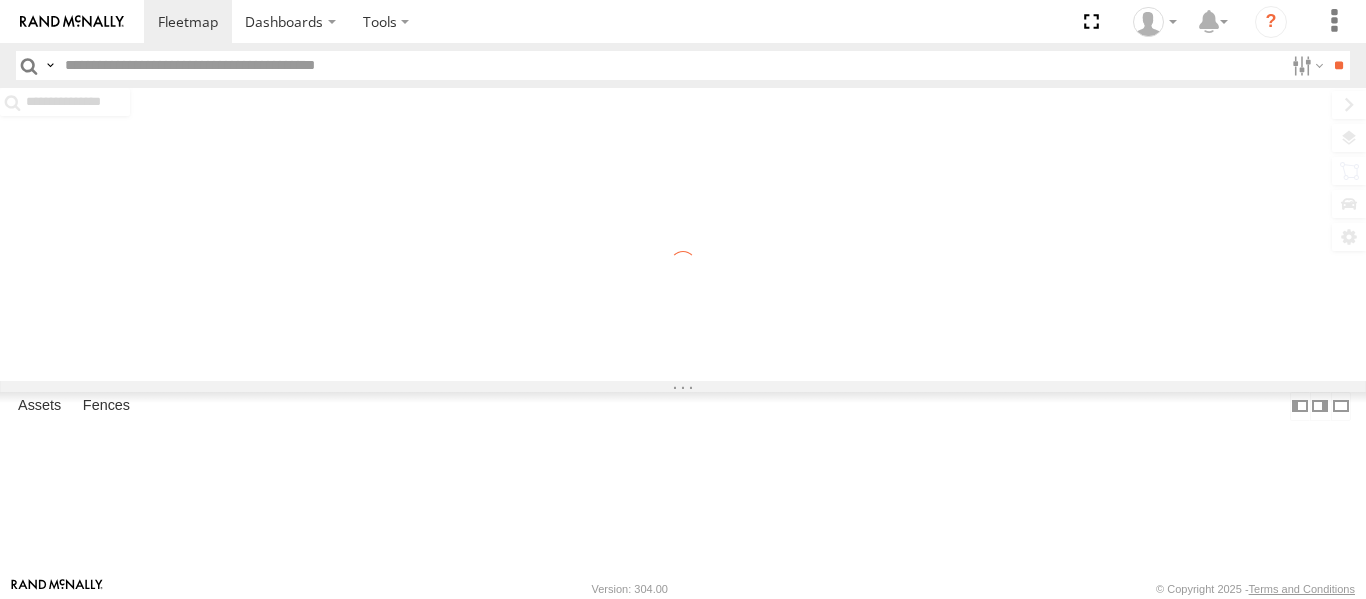 scroll, scrollTop: 0, scrollLeft: 0, axis: both 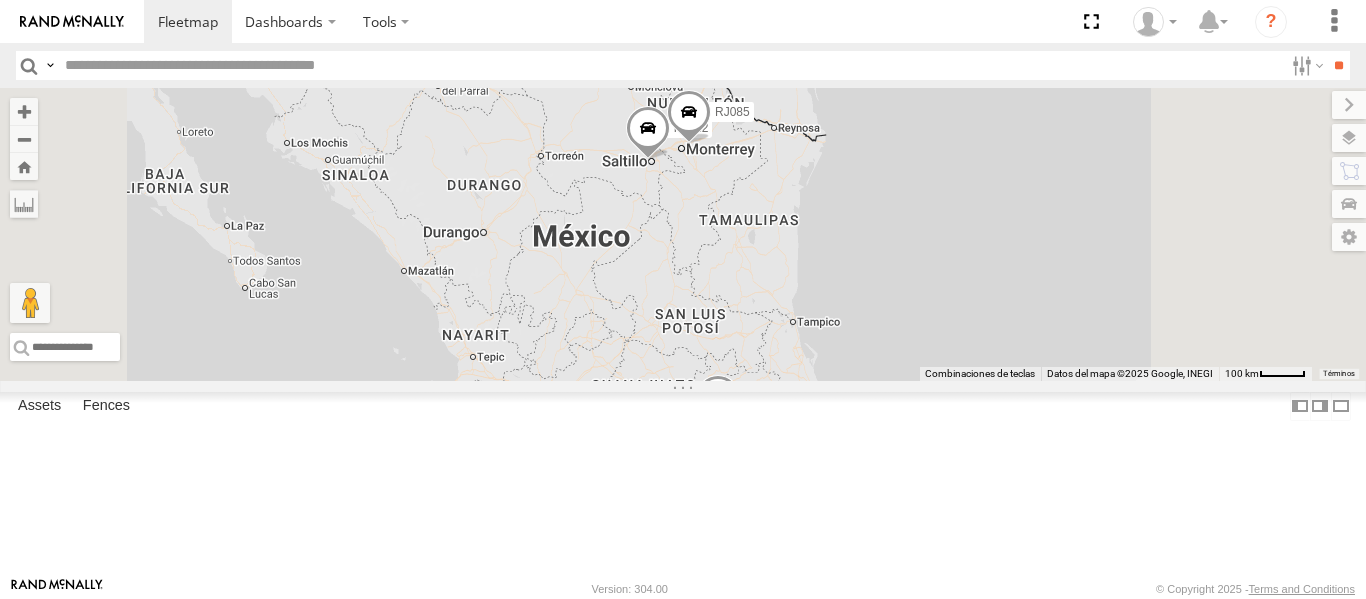 click on "RJ081" at bounding box center [0, 0] 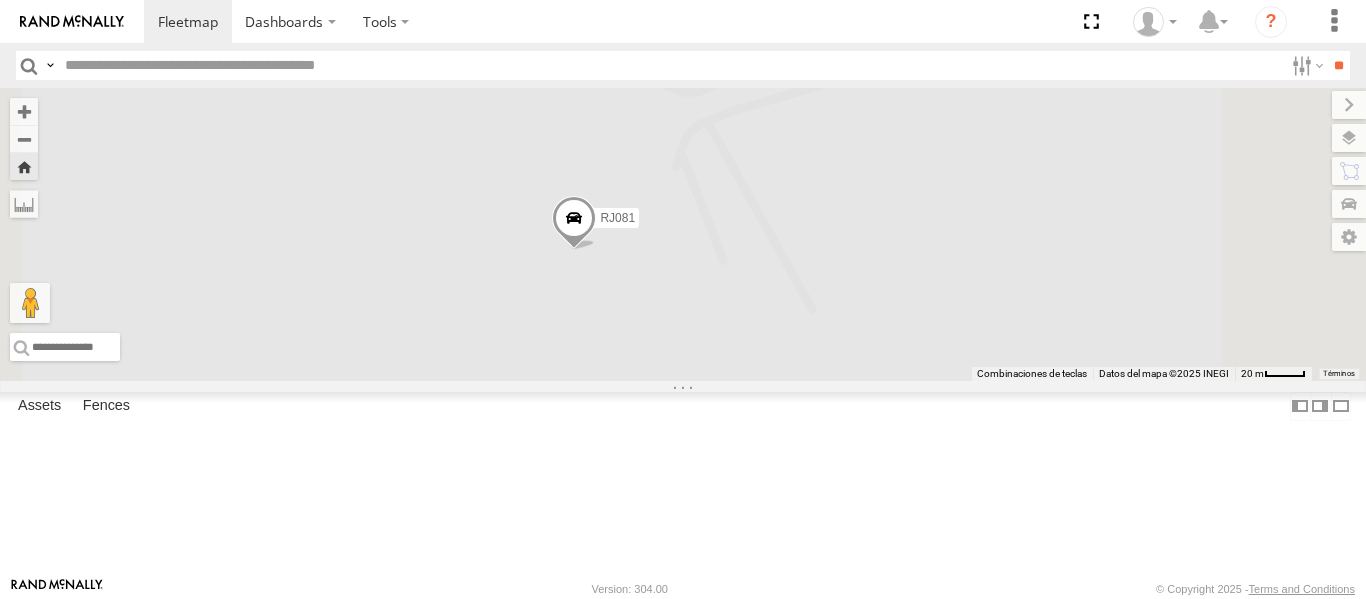 drag, startPoint x: 1062, startPoint y: 349, endPoint x: 951, endPoint y: 366, distance: 112.29426 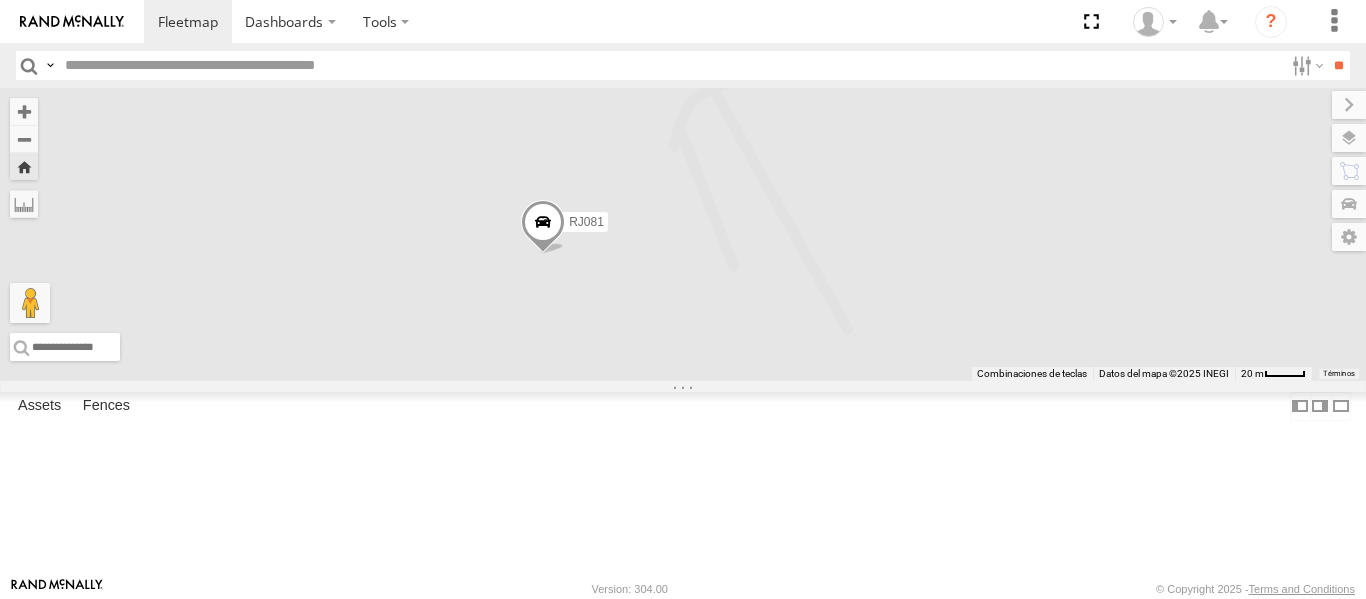 click at bounding box center (543, 227) 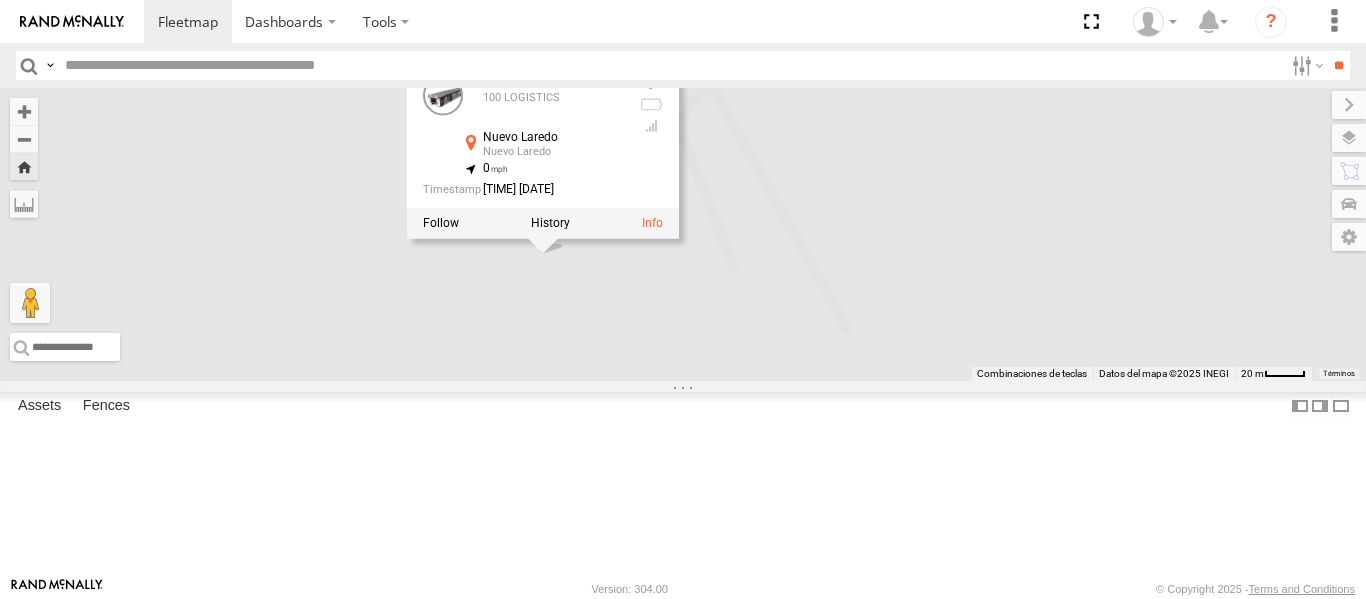 click on "RJ081 RJ081 100 LOGISTICS Nuevo Laredo Nuevo Laredo 27.48834 ,  -99.62023 0 22:08:29 08/01/2025" at bounding box center (683, 234) 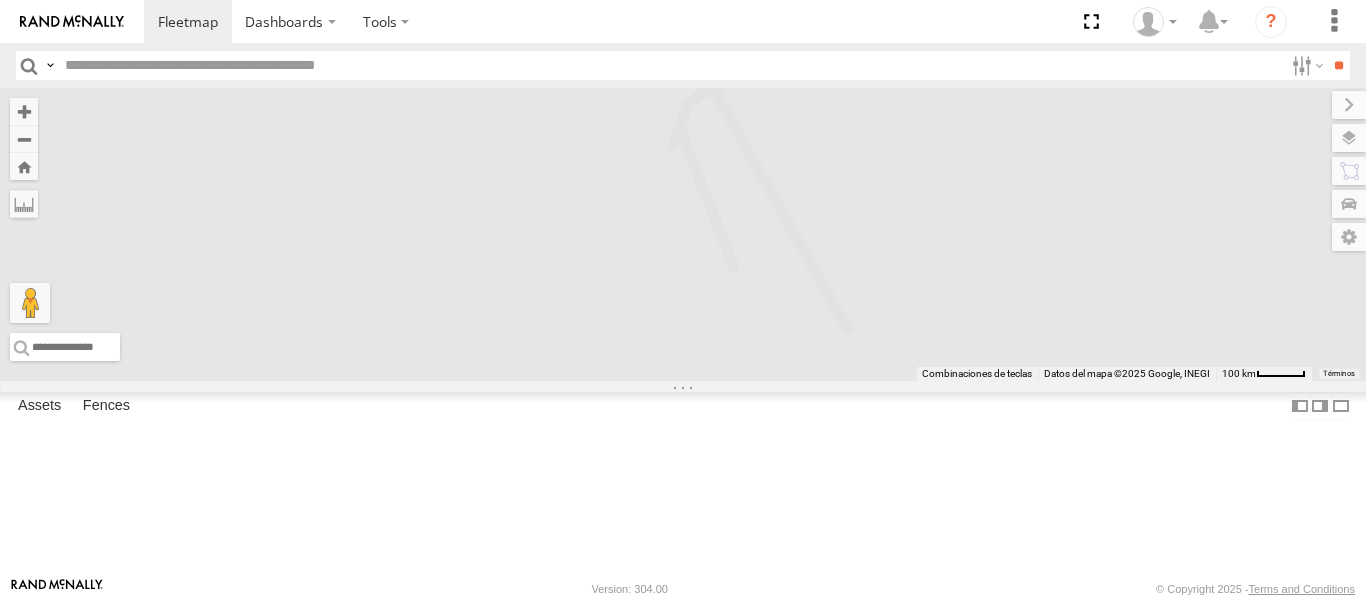 scroll, scrollTop: 0, scrollLeft: 0, axis: both 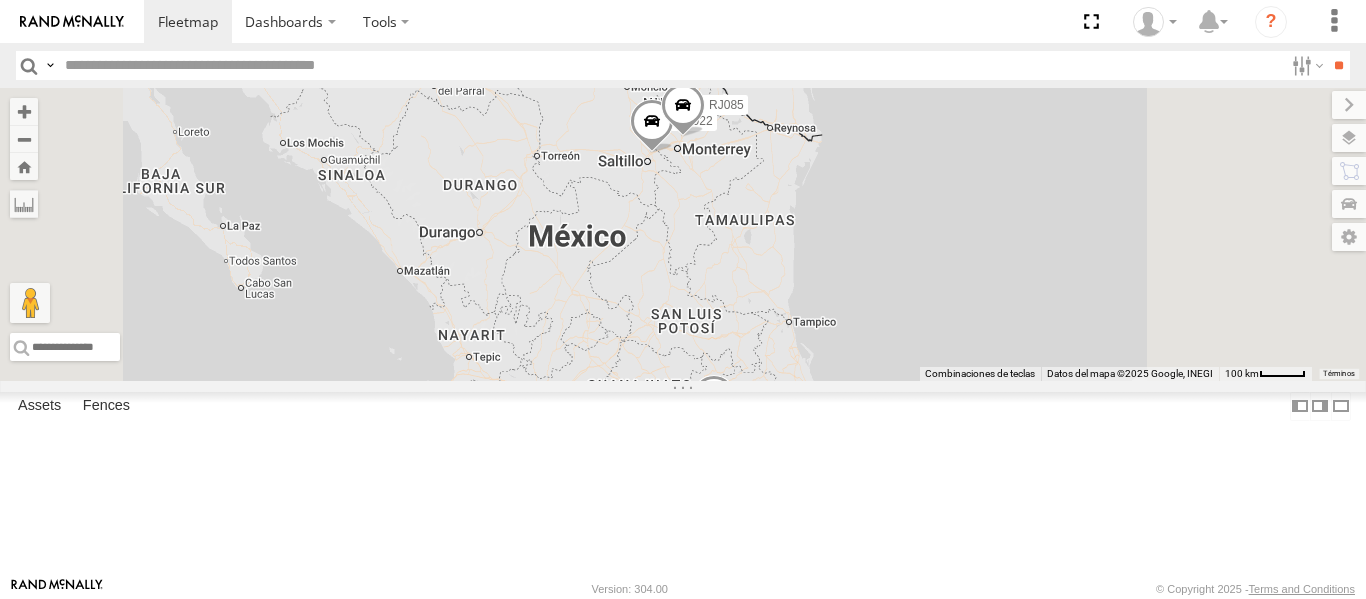 click on "RJ081" at bounding box center (0, 0) 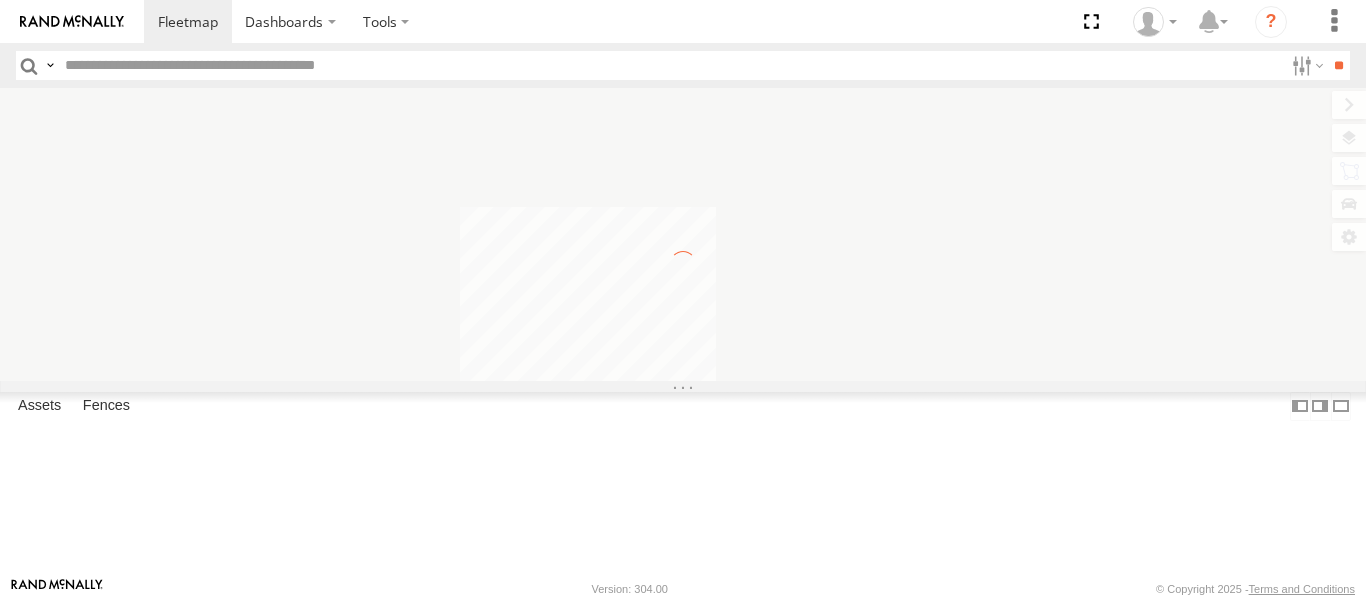 scroll, scrollTop: 0, scrollLeft: 0, axis: both 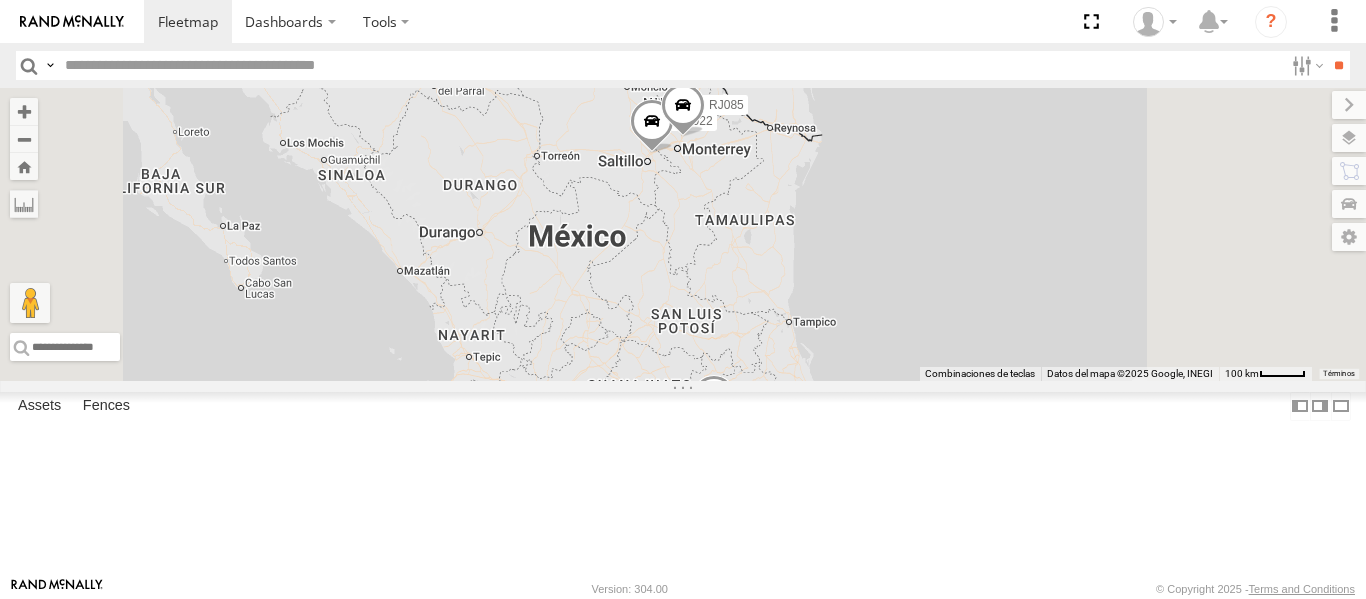 click on "RJ081" at bounding box center (0, 0) 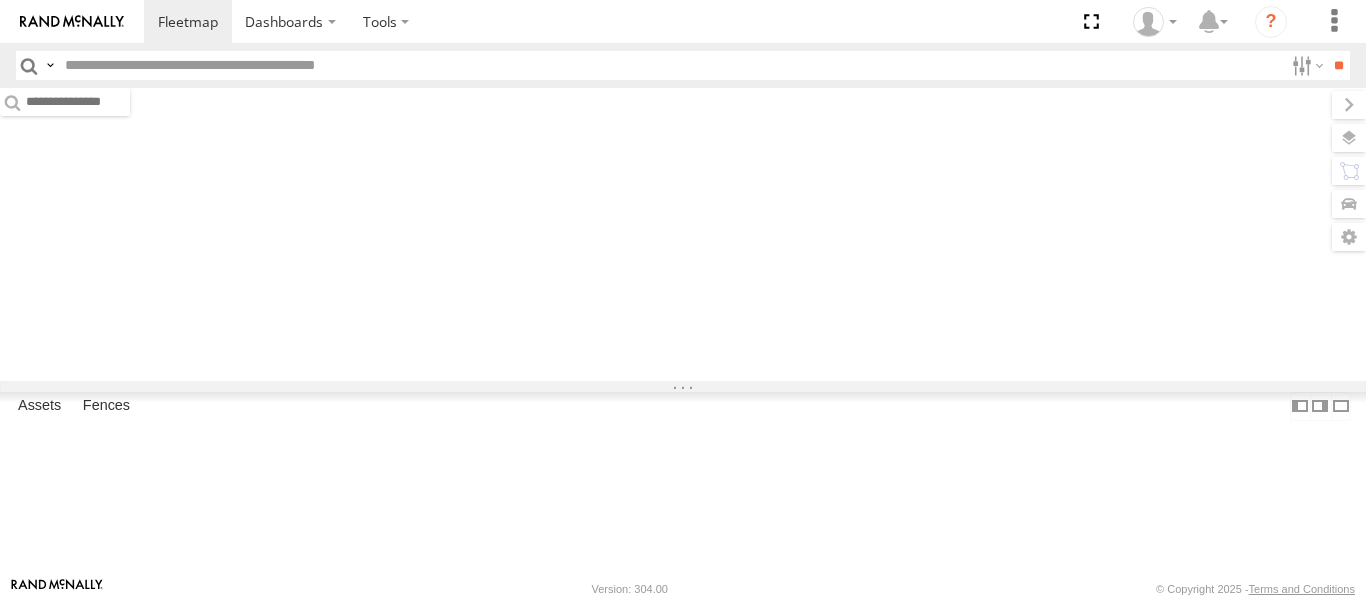 scroll, scrollTop: 0, scrollLeft: 0, axis: both 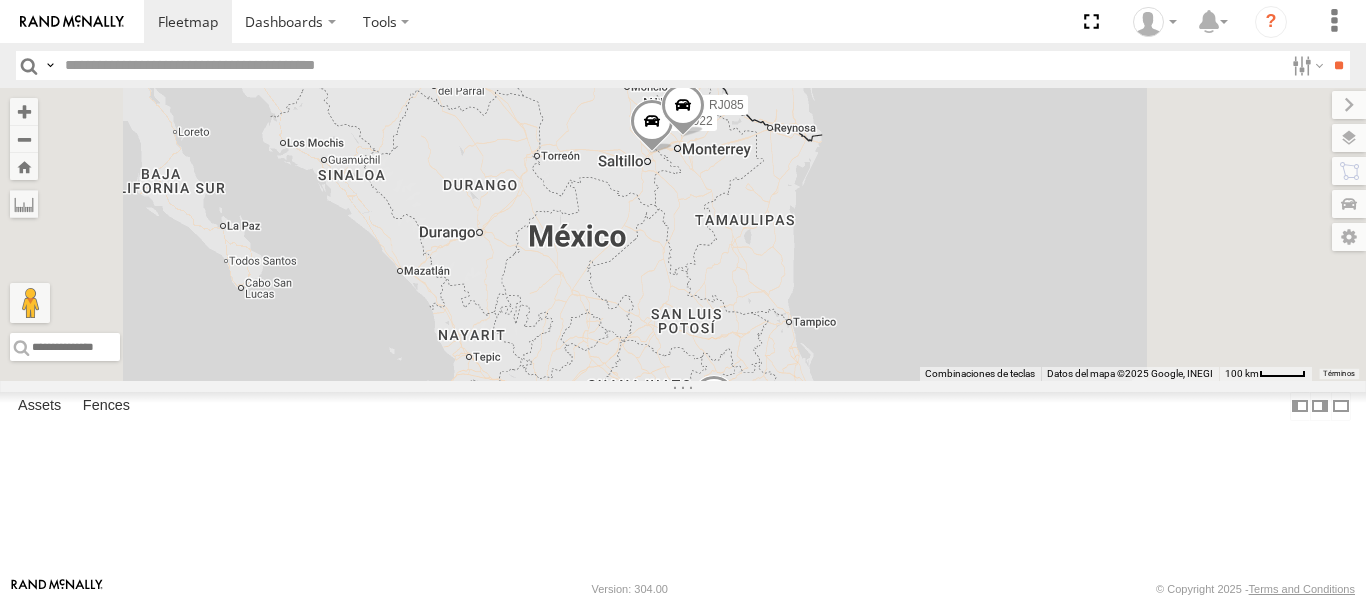 click on "RJ081" at bounding box center [0, 0] 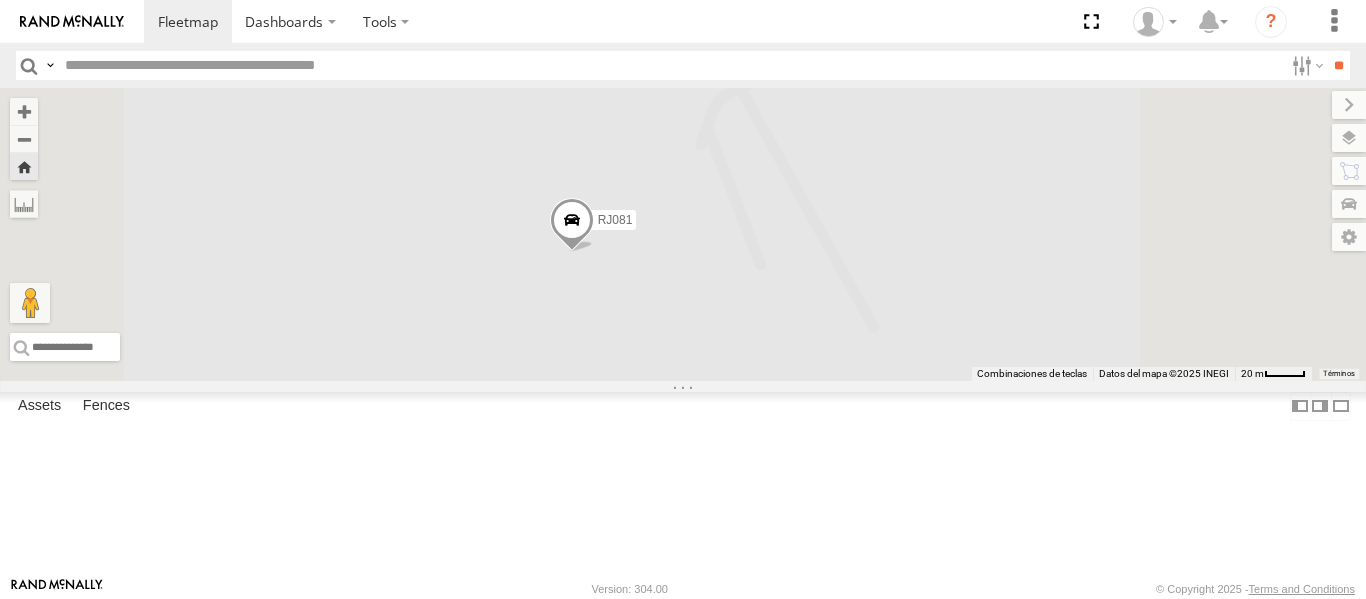 drag, startPoint x: 1047, startPoint y: 356, endPoint x: 918, endPoint y: 381, distance: 131.40015 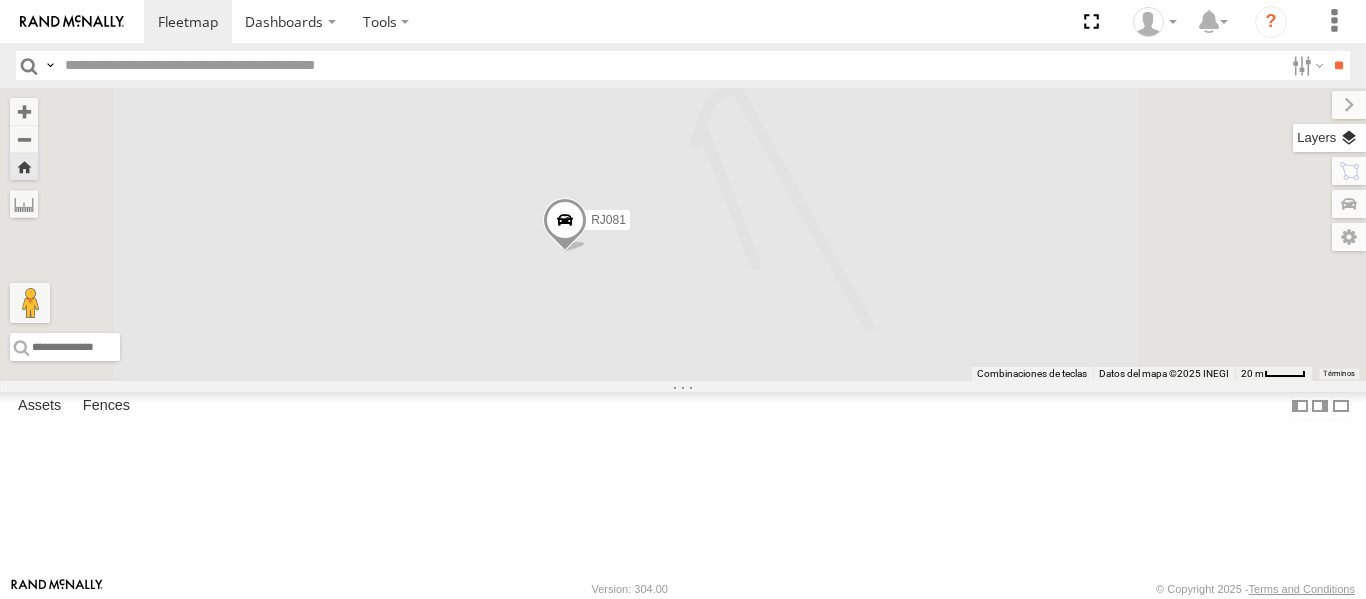click at bounding box center (1329, 138) 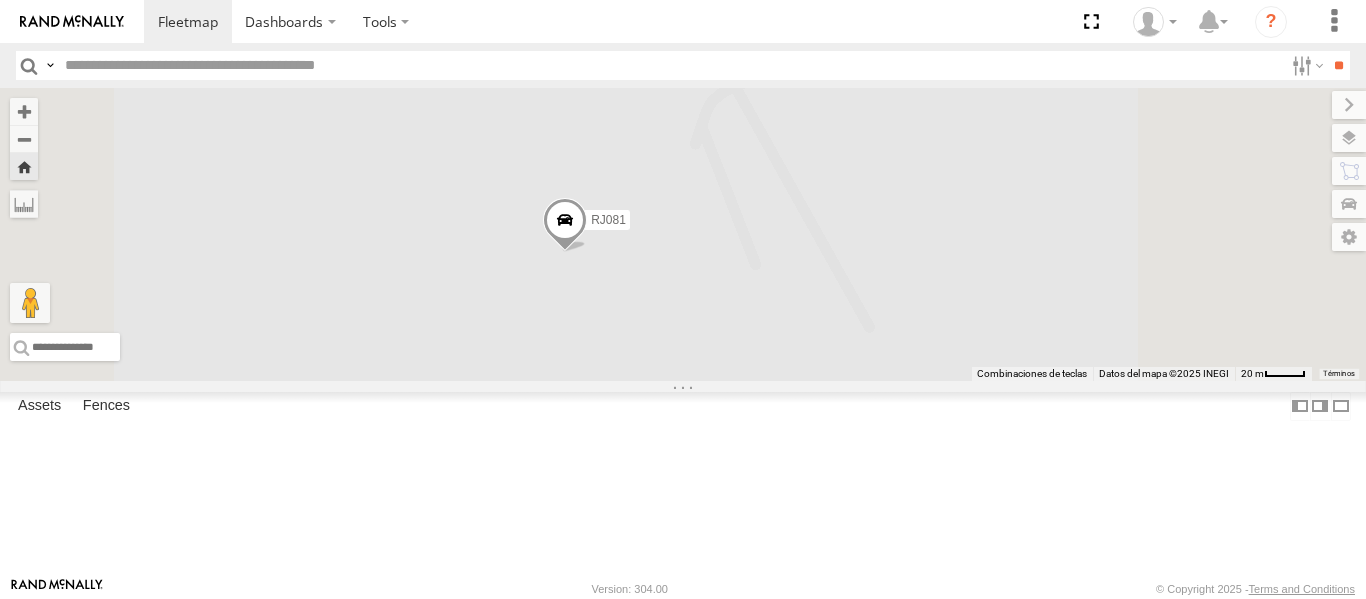 click on "Basemaps" at bounding box center [0, 0] 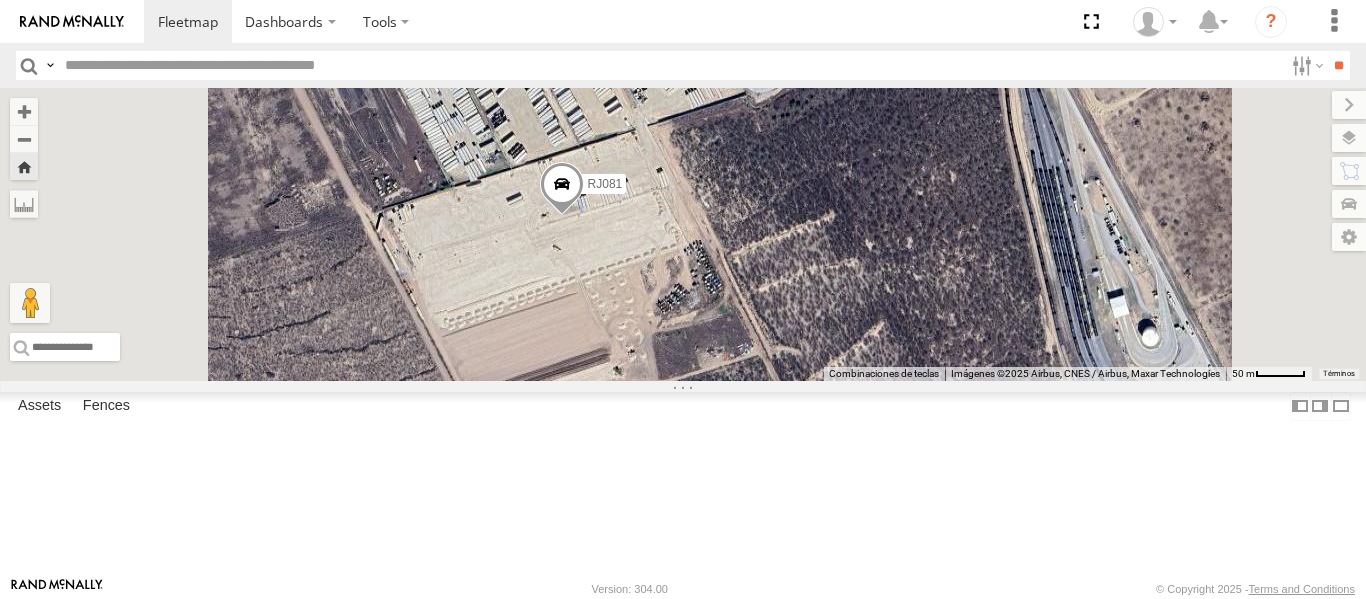 click on "RJ081" at bounding box center (683, 234) 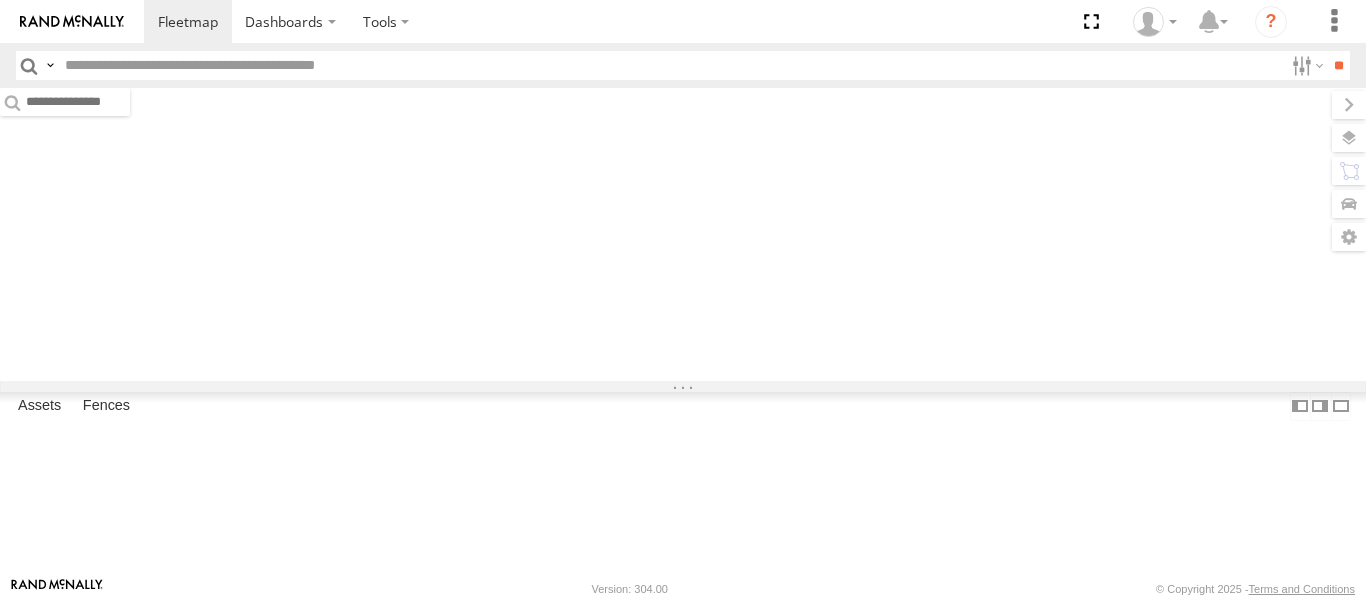 scroll, scrollTop: 0, scrollLeft: 0, axis: both 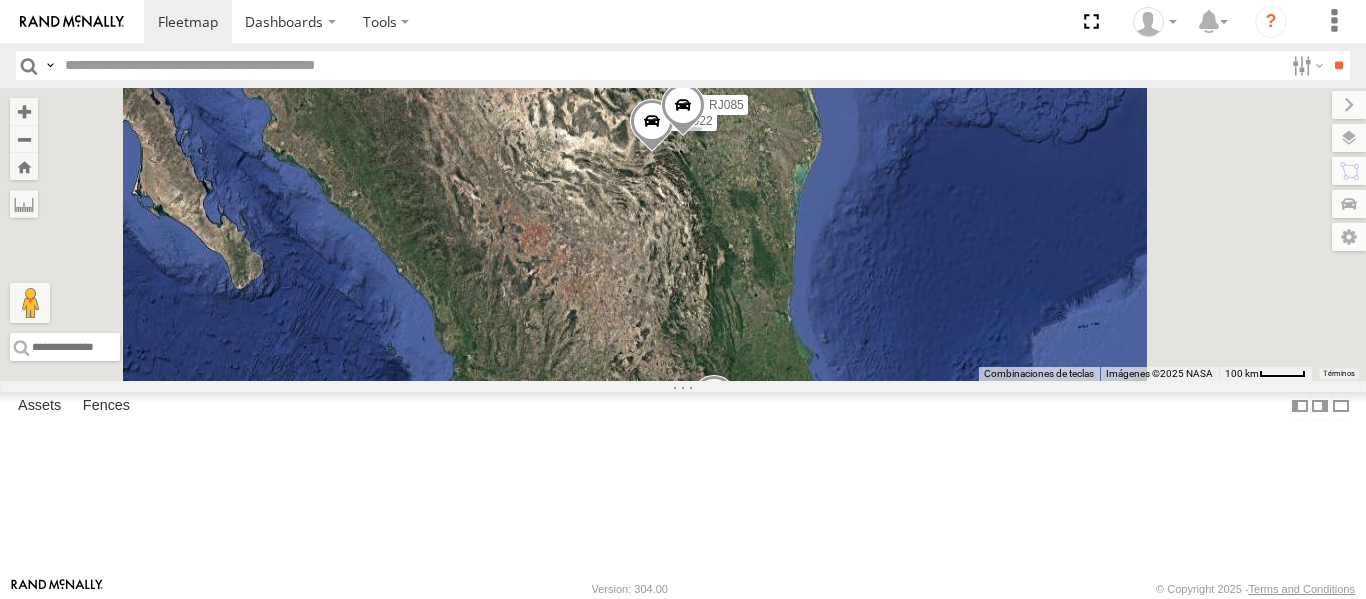 click on "RJ081" at bounding box center (0, 0) 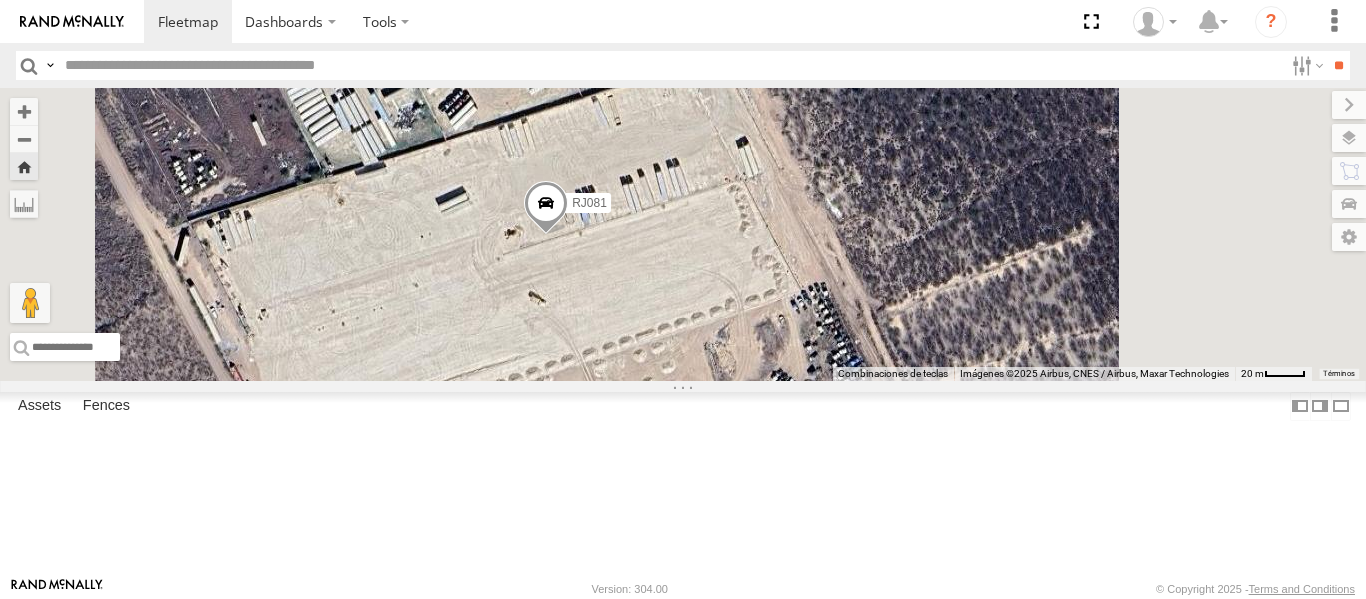 drag, startPoint x: 1157, startPoint y: 372, endPoint x: 1015, endPoint y: 372, distance: 142 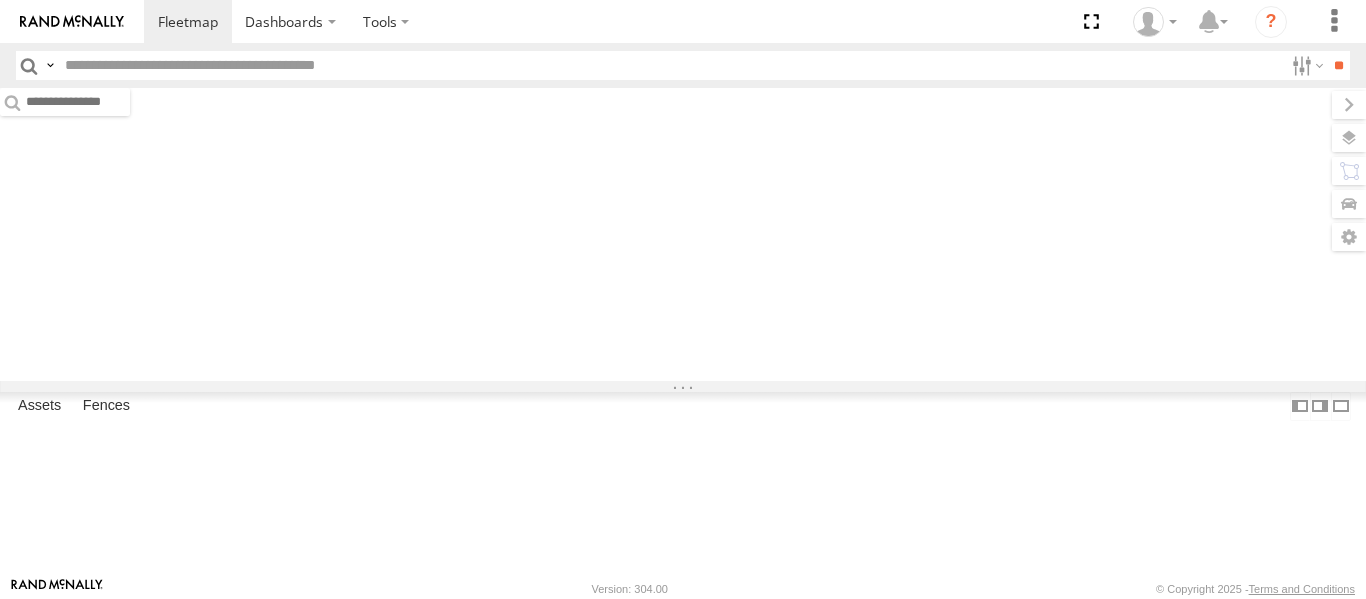scroll, scrollTop: 0, scrollLeft: 0, axis: both 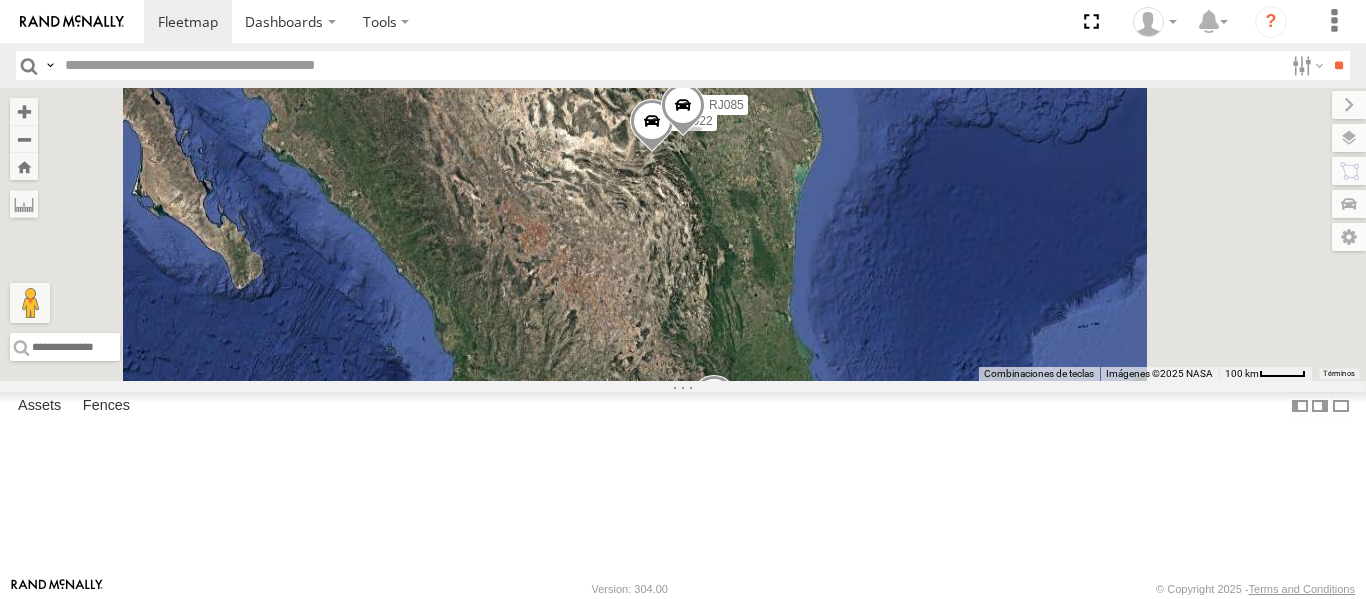 click on "RJ081" at bounding box center [0, 0] 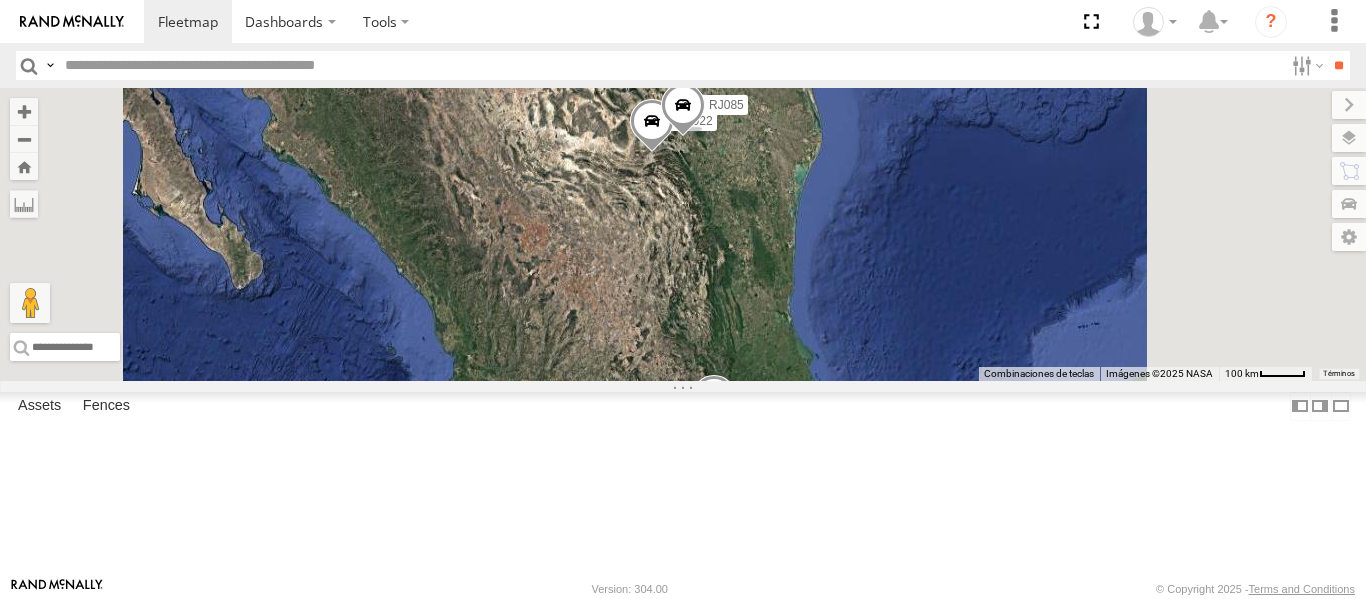 scroll, scrollTop: 0, scrollLeft: 0, axis: both 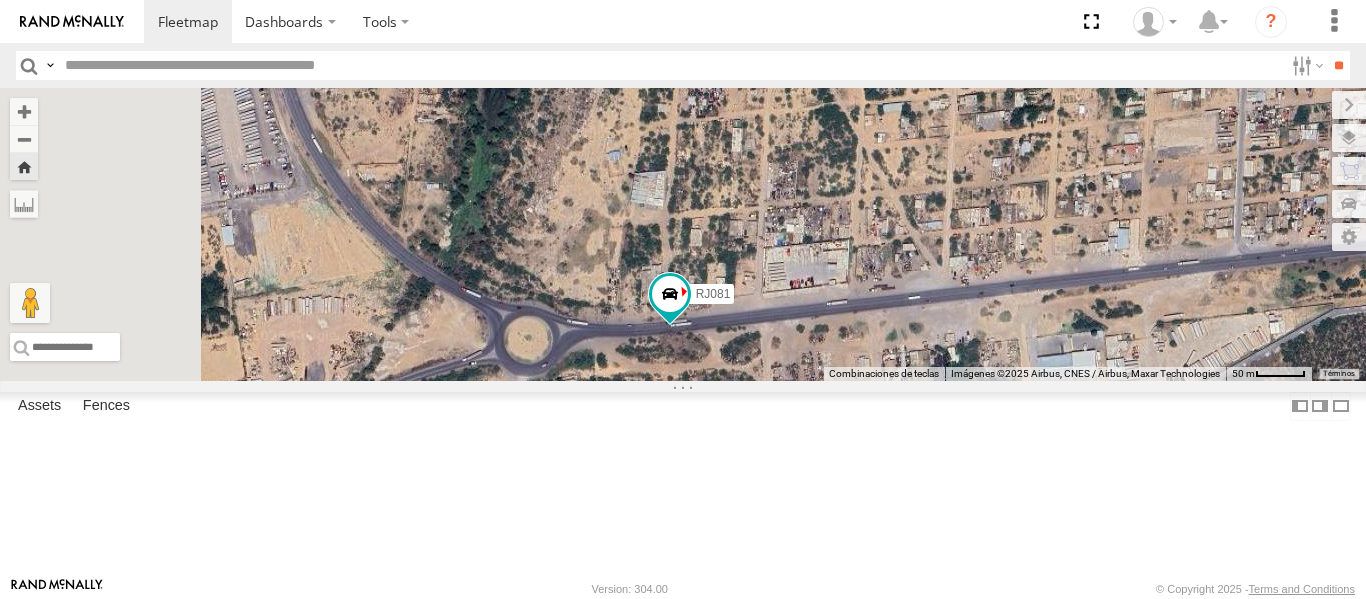 drag, startPoint x: 821, startPoint y: 427, endPoint x: 996, endPoint y: 498, distance: 188.85445 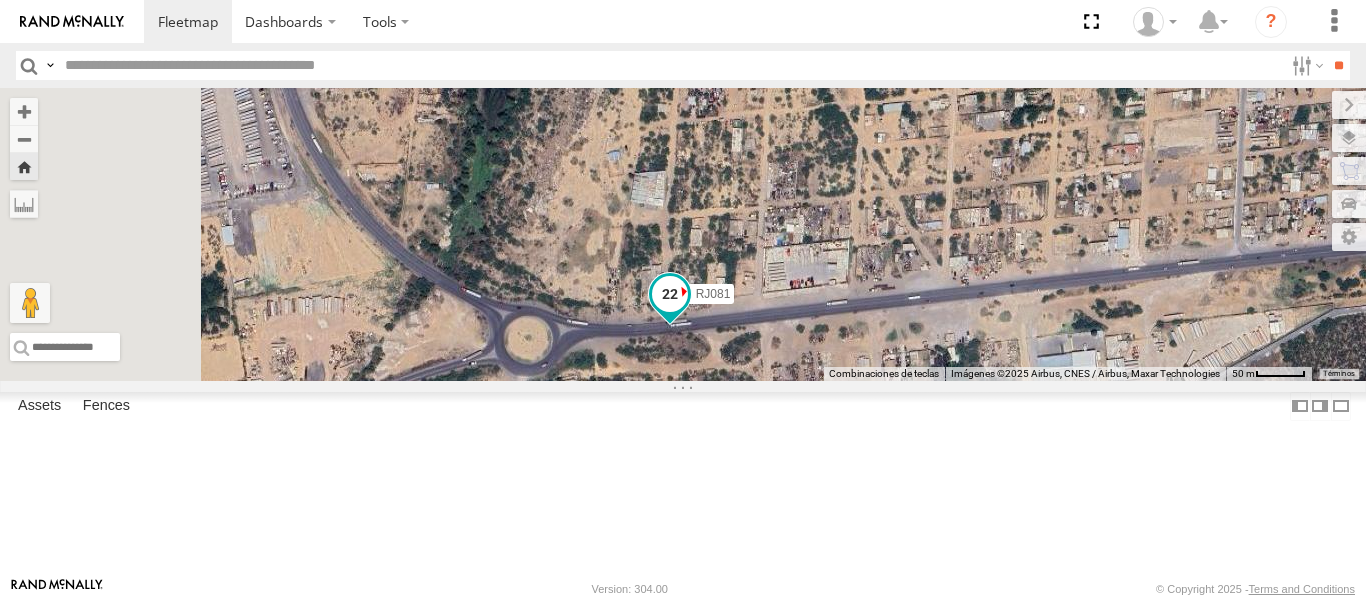 click at bounding box center (670, 294) 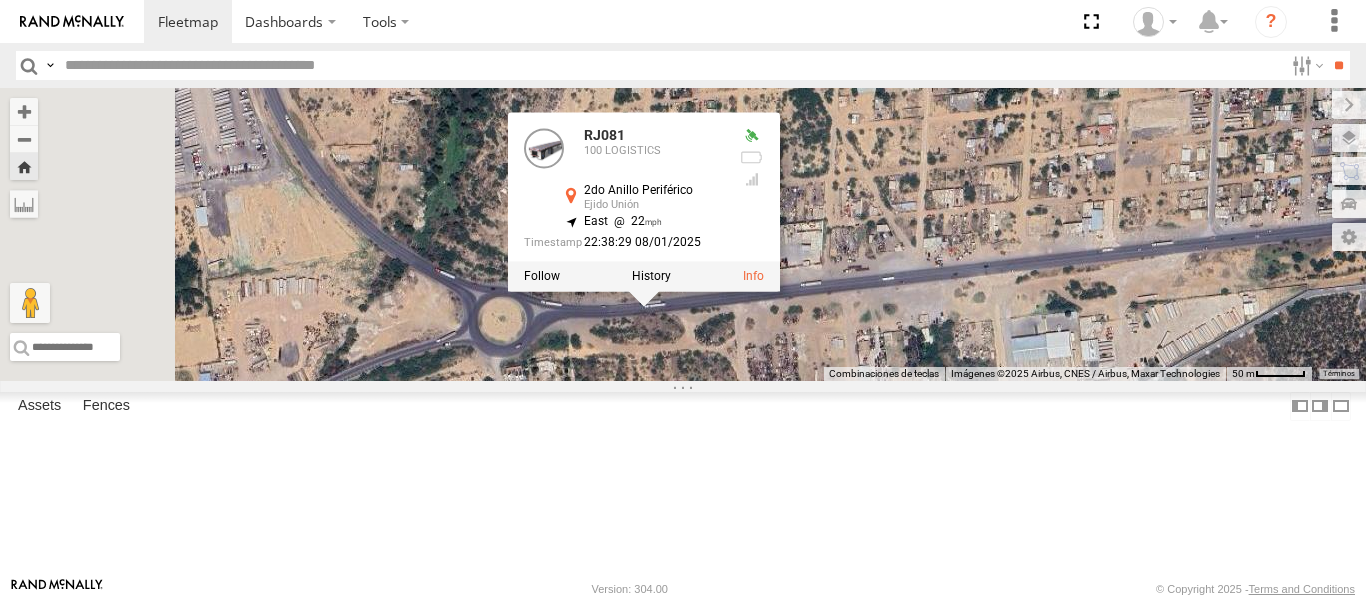 drag, startPoint x: 1073, startPoint y: 433, endPoint x: 1071, endPoint y: 416, distance: 17.117243 